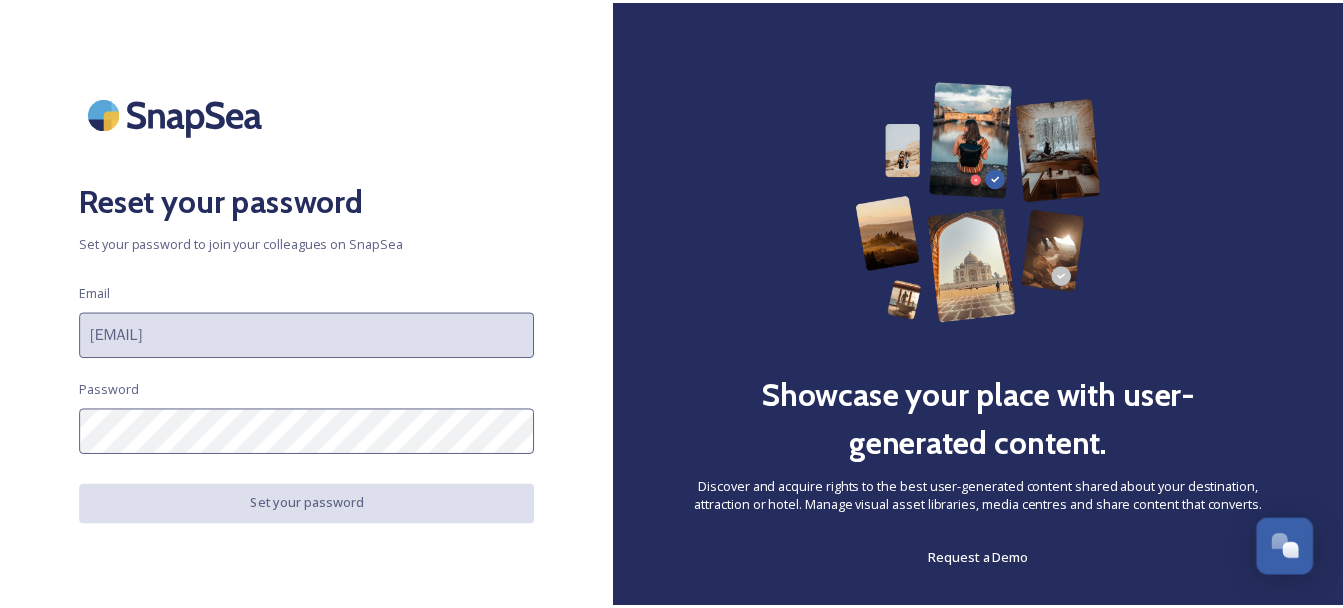 scroll, scrollTop: 0, scrollLeft: 0, axis: both 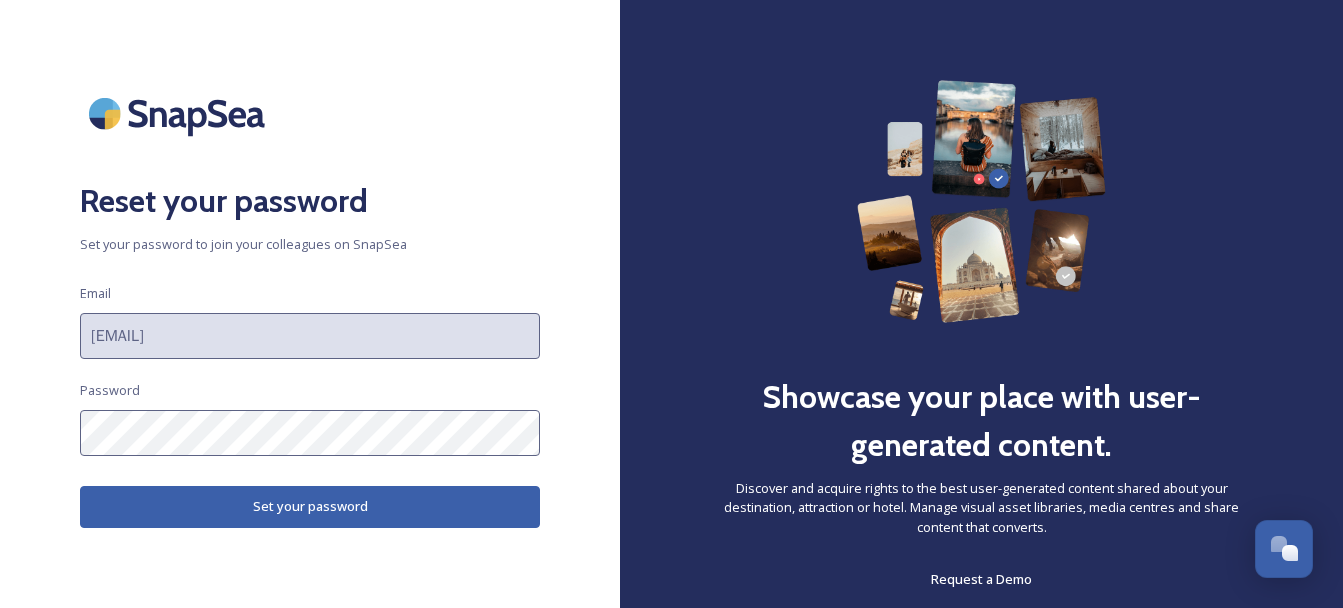 click on "Reset your password" at bounding box center (310, 201) 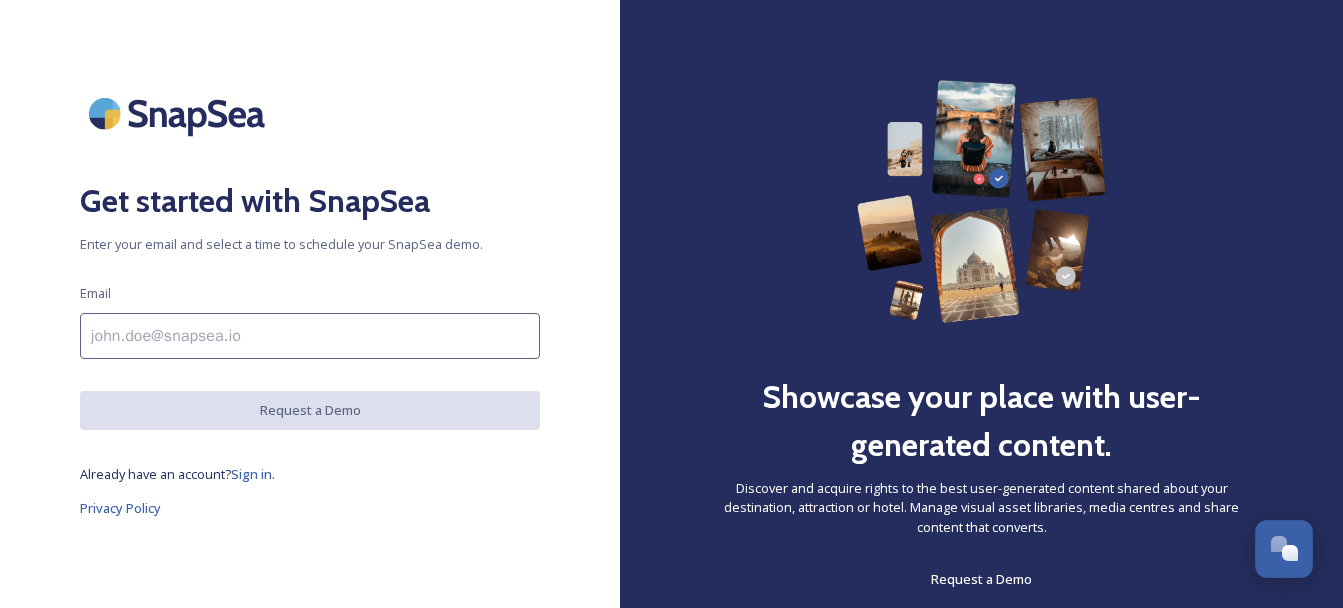 drag, startPoint x: 254, startPoint y: 323, endPoint x: 251, endPoint y: 478, distance: 155.02902 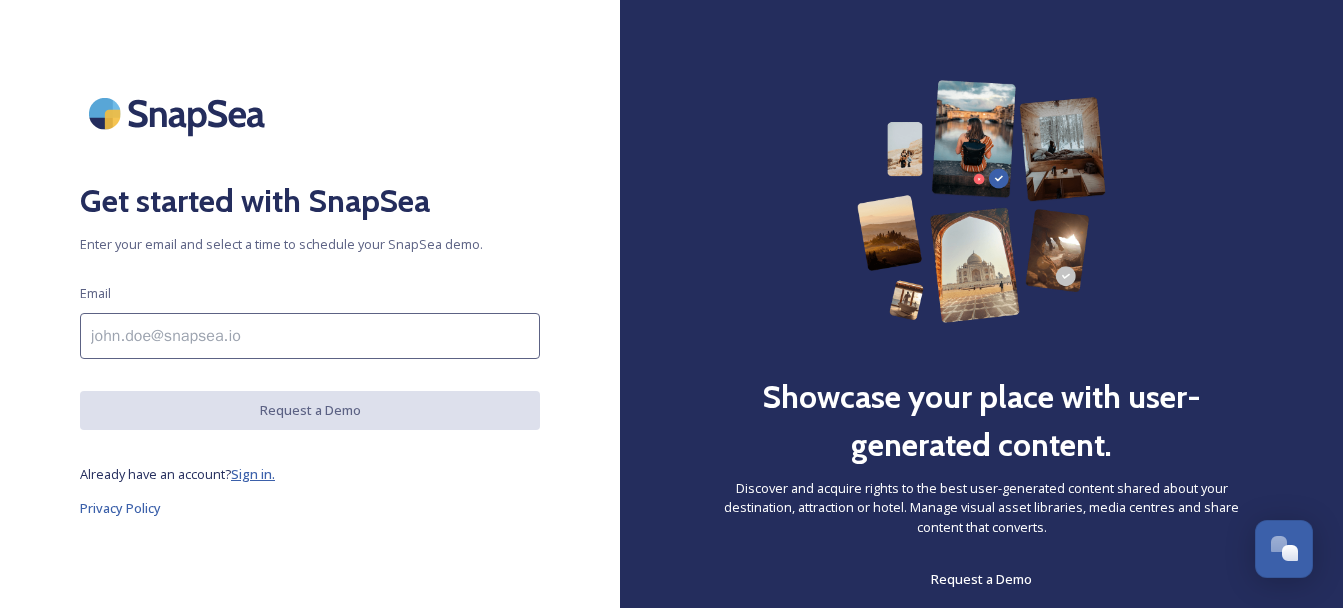 click on "Sign in." at bounding box center [253, 474] 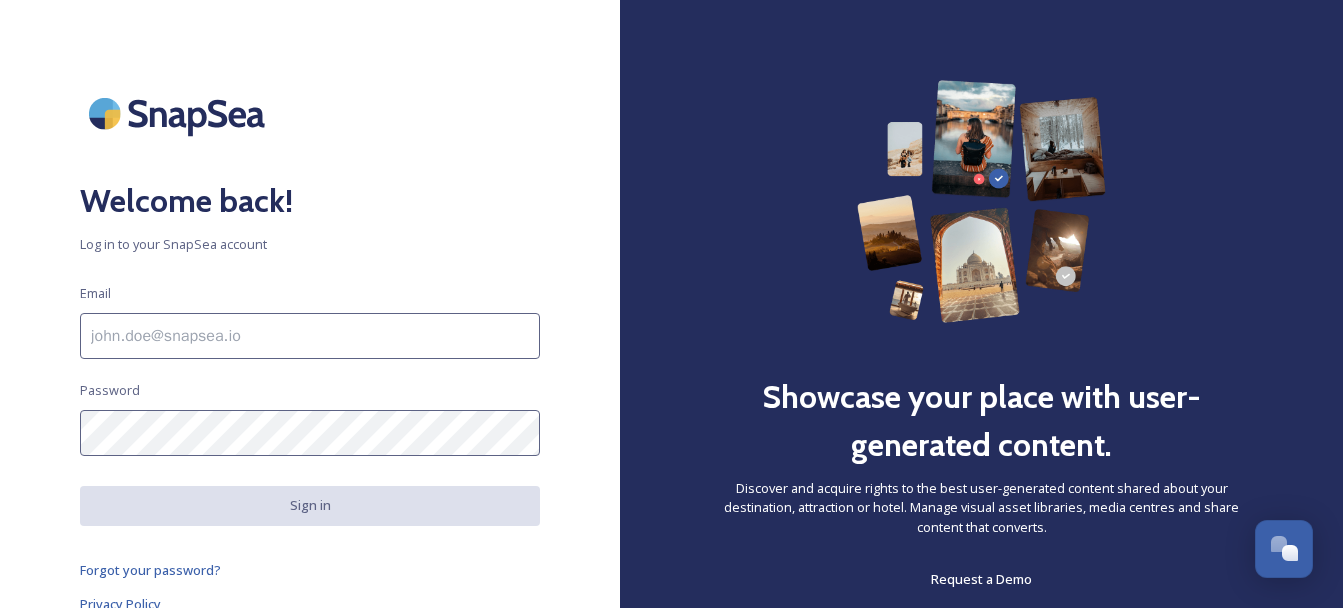 type on "emily.rushworth@[EXAMPLE.COM]" 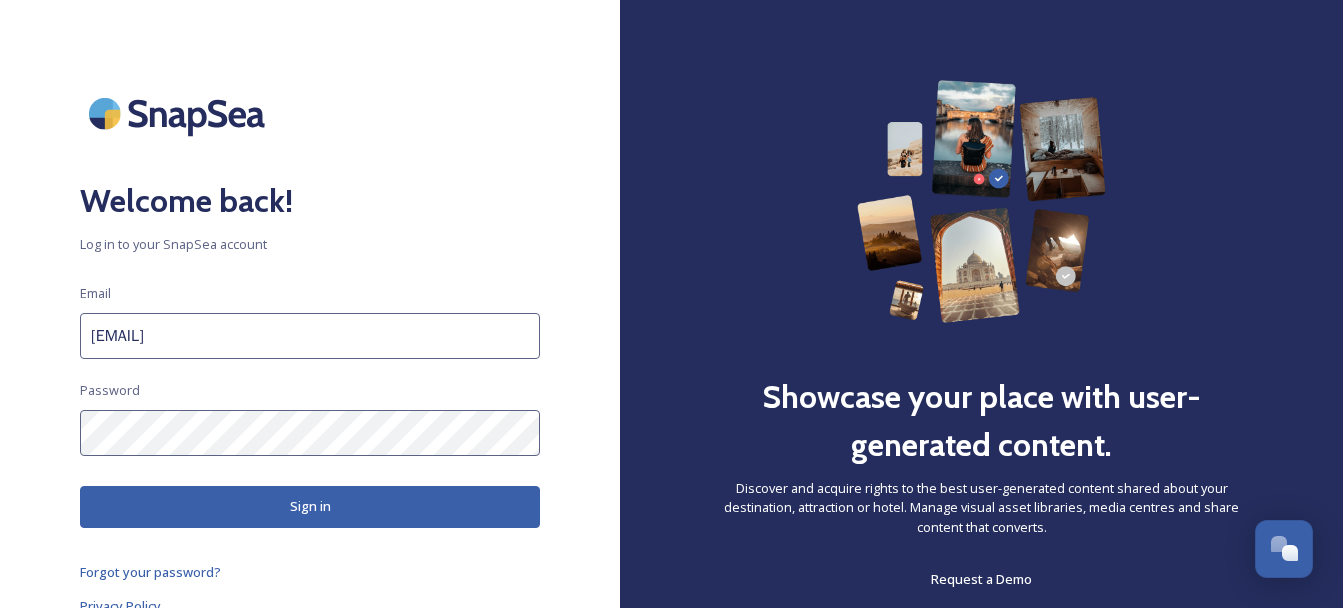 scroll, scrollTop: 63, scrollLeft: 0, axis: vertical 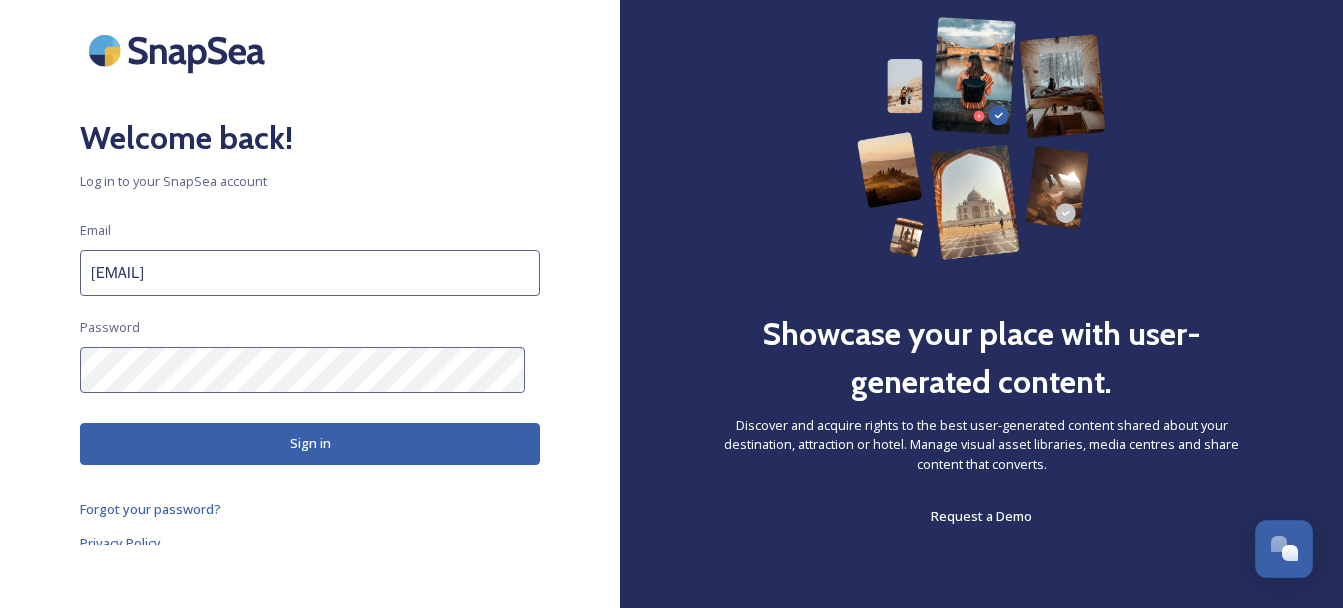 click on "Sign in" at bounding box center [310, 443] 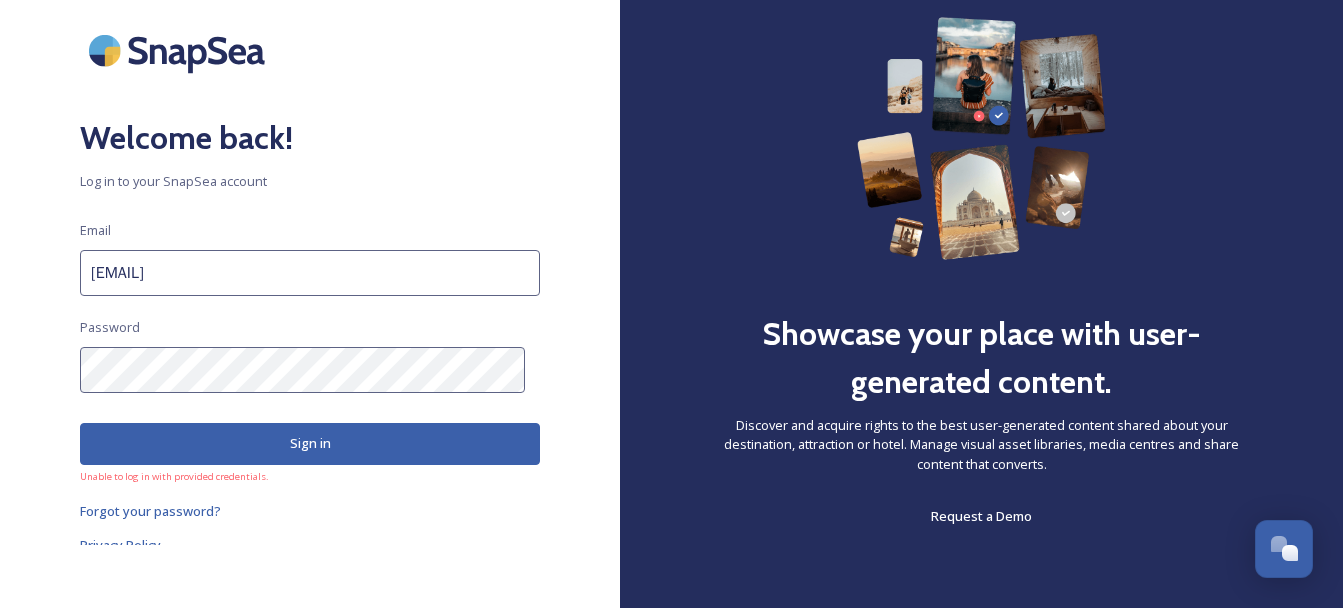 click on "Welcome back! Log in to your SnapSea account Email emily.rushworth@lakedistrict.gov.uk Password Sign in Unable to log in with provided credentials. Forgot your password? Privacy Policy" at bounding box center [310, 241] 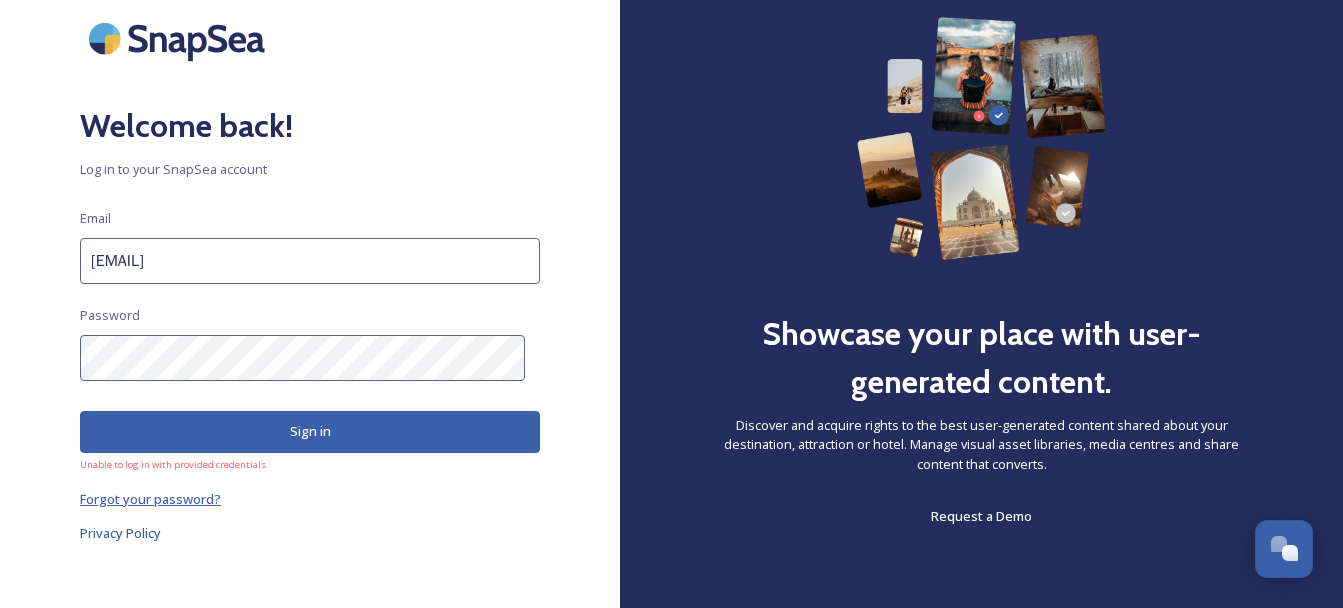 click on "Forgot your password?" at bounding box center (150, 499) 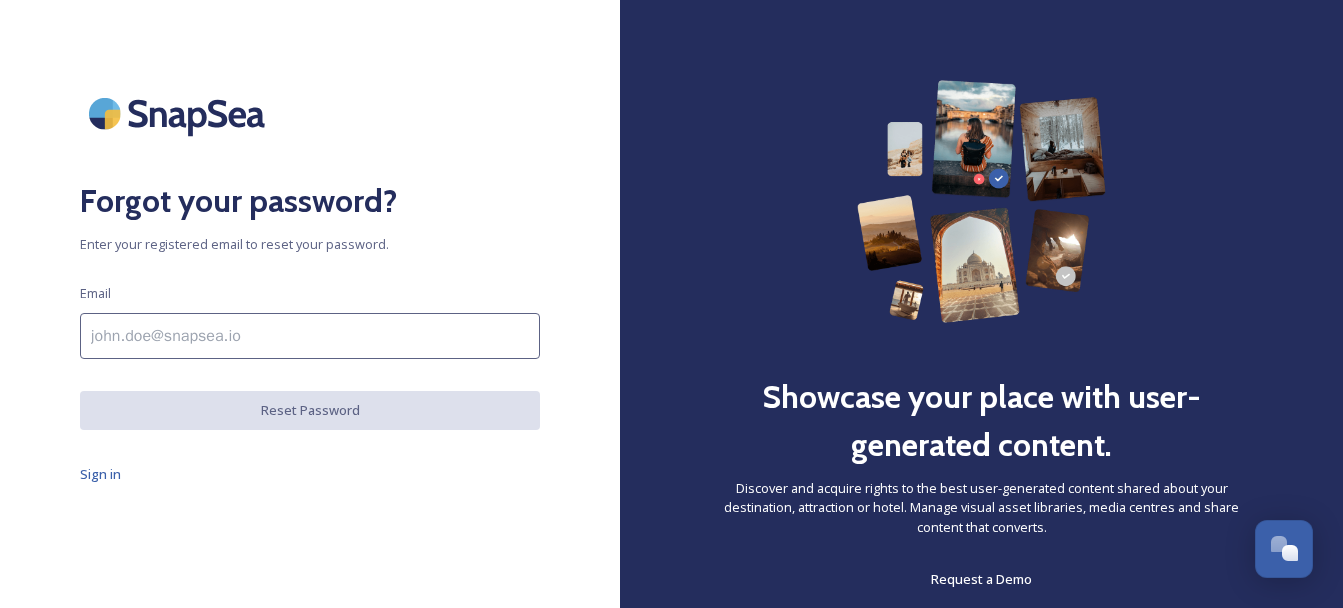 click at bounding box center (310, 336) 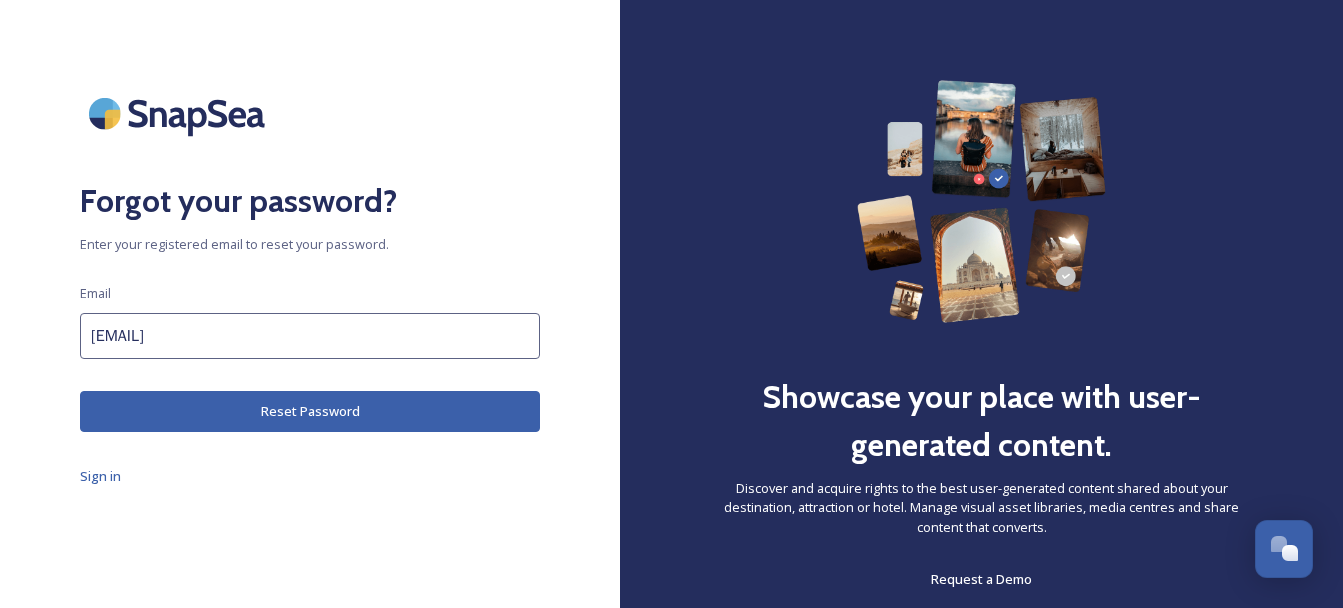click on "Reset Password" at bounding box center (310, 411) 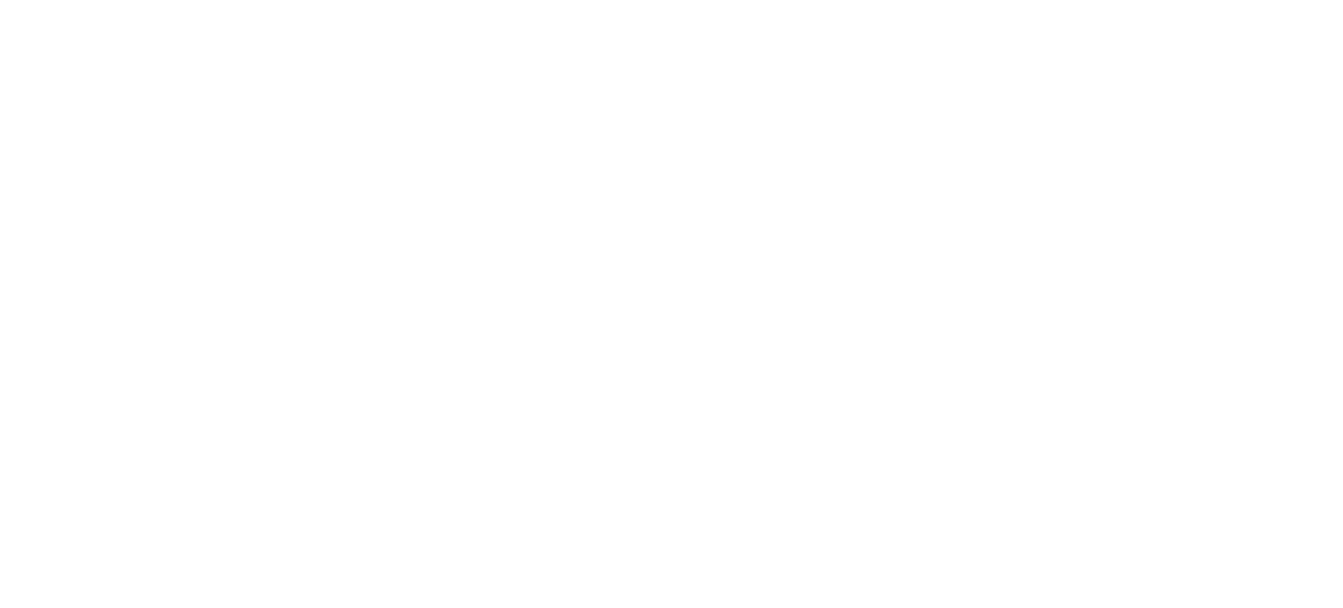 scroll, scrollTop: 0, scrollLeft: 0, axis: both 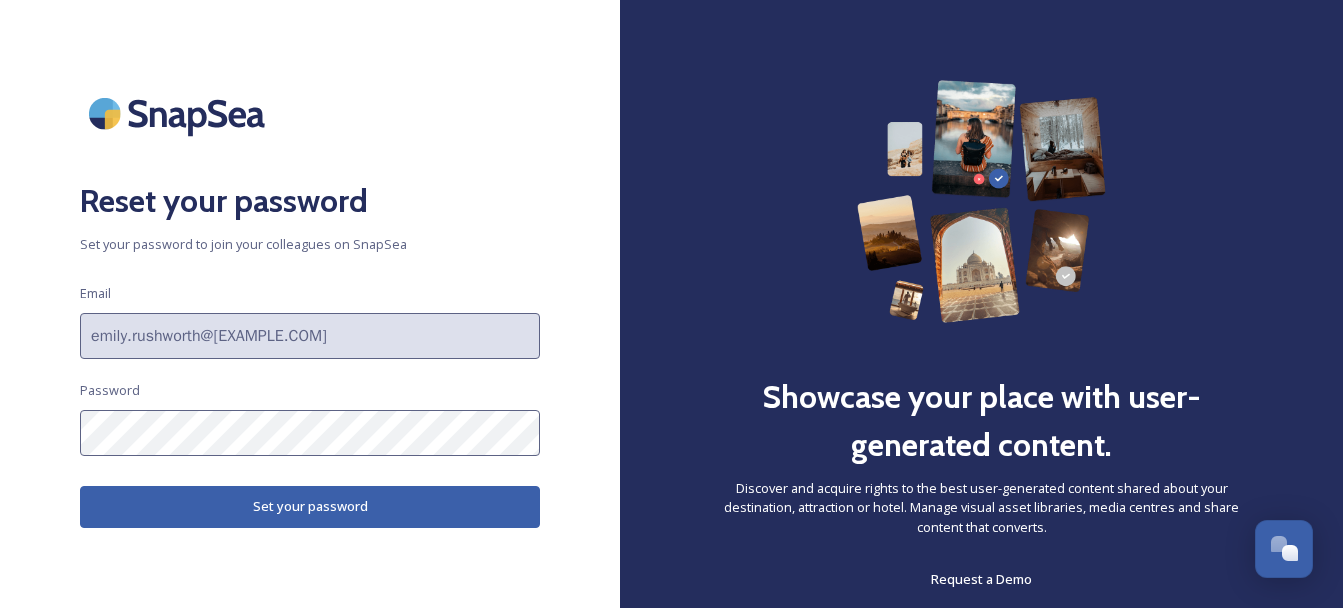 click on "Reset your password Set your password to join your colleagues on SnapSea Email emily.rushworth@[EXAMPLE.COM] Password Set your password" at bounding box center (310, 304) 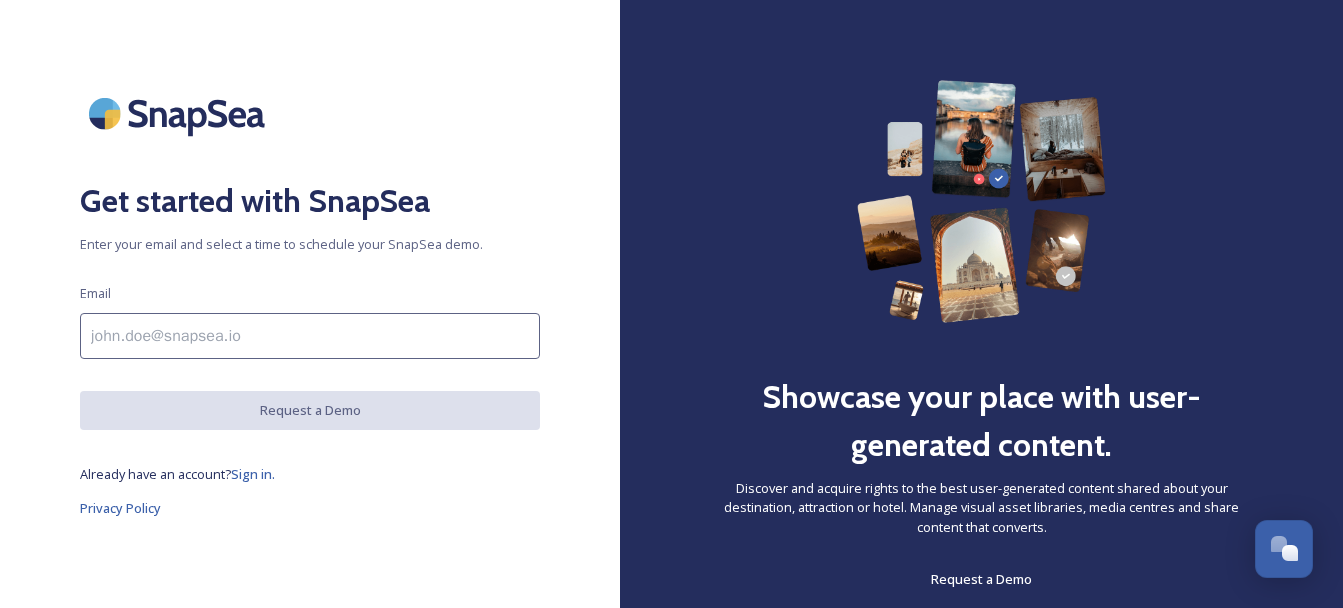 scroll, scrollTop: 2, scrollLeft: 0, axis: vertical 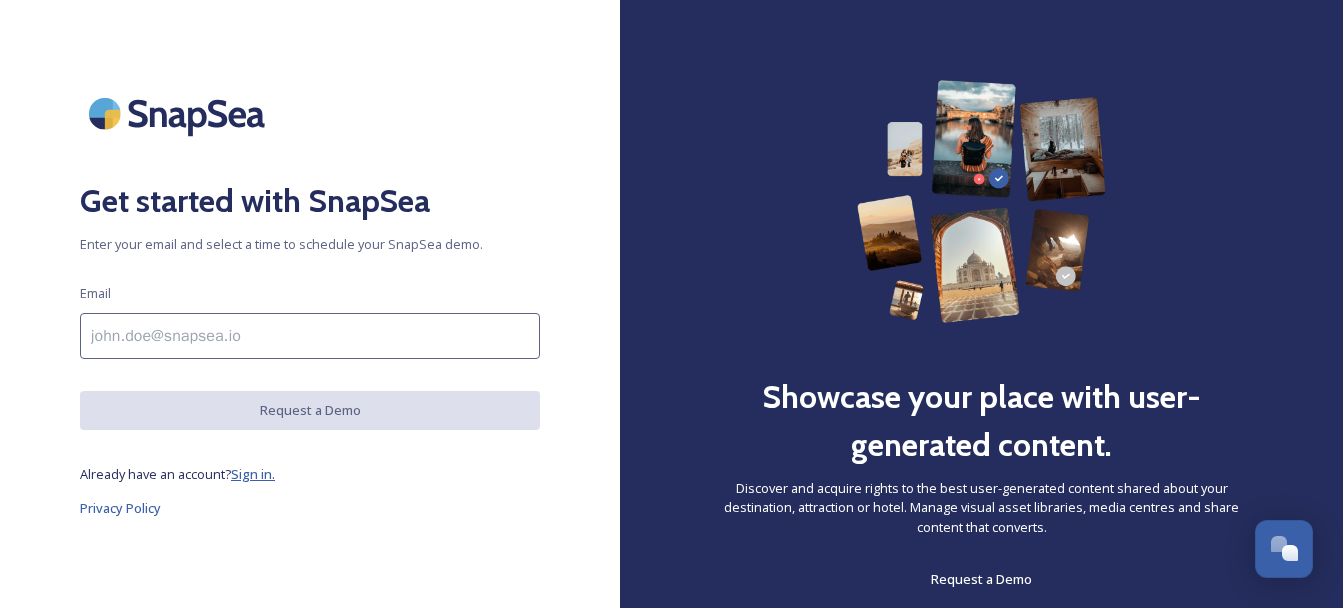 click on "Sign in." at bounding box center (253, 474) 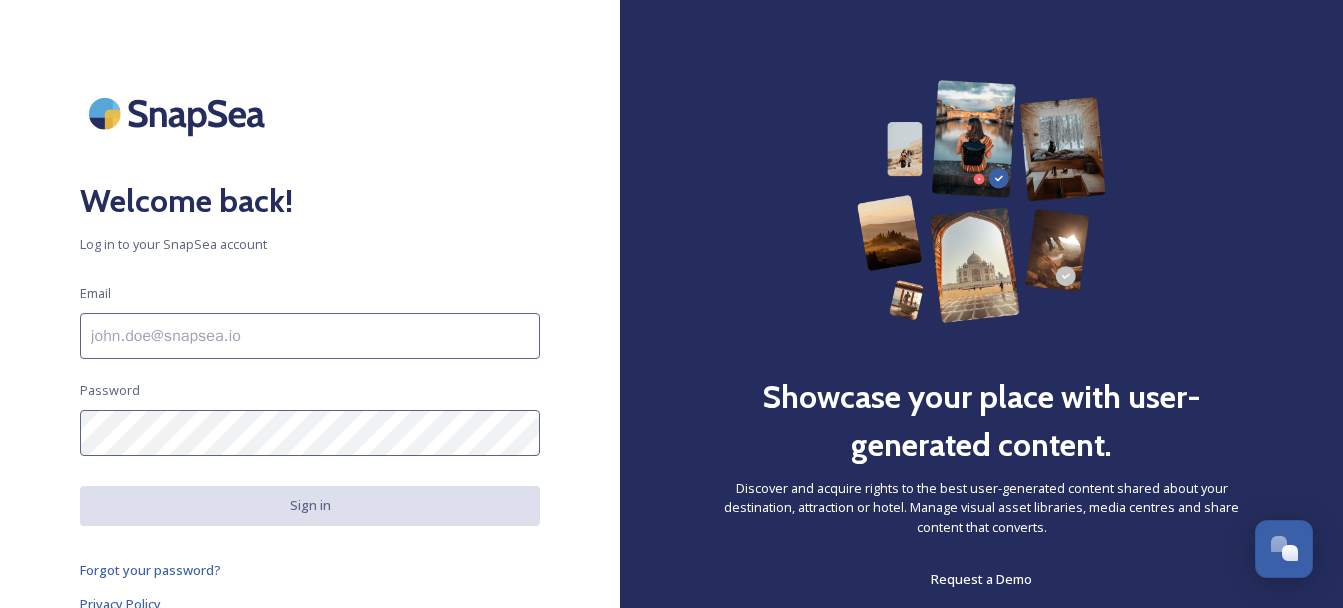 type on "emily.rushworth@[EXAMPLE.COM]" 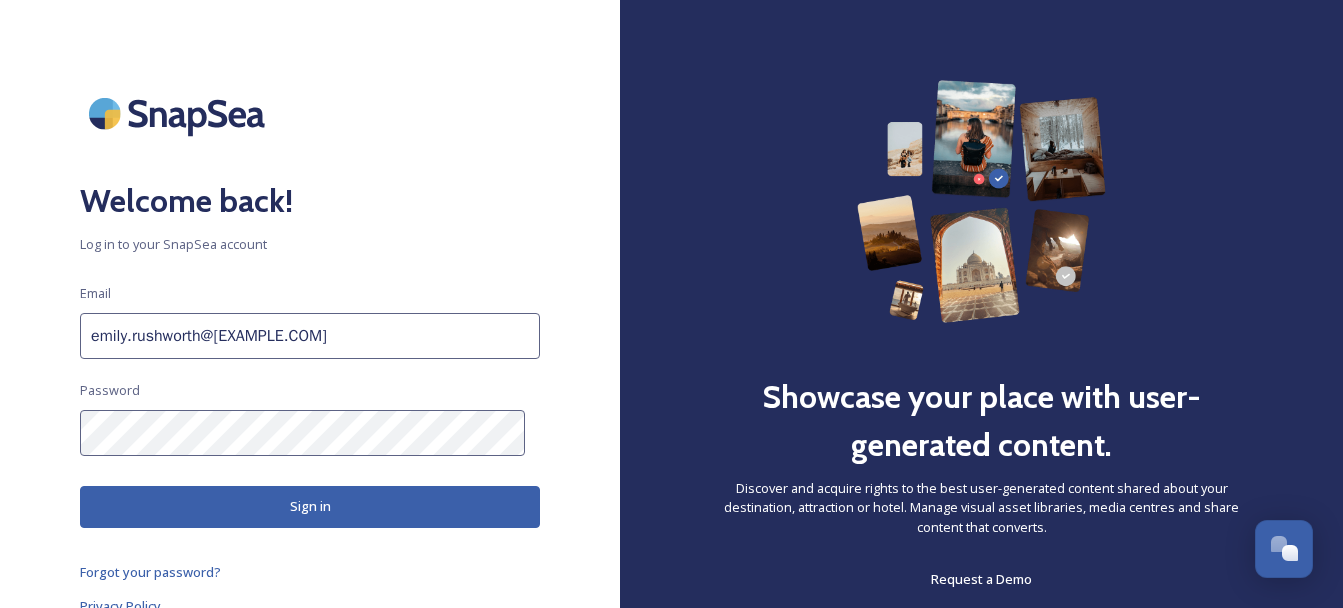 click on "Sign in" at bounding box center [310, 506] 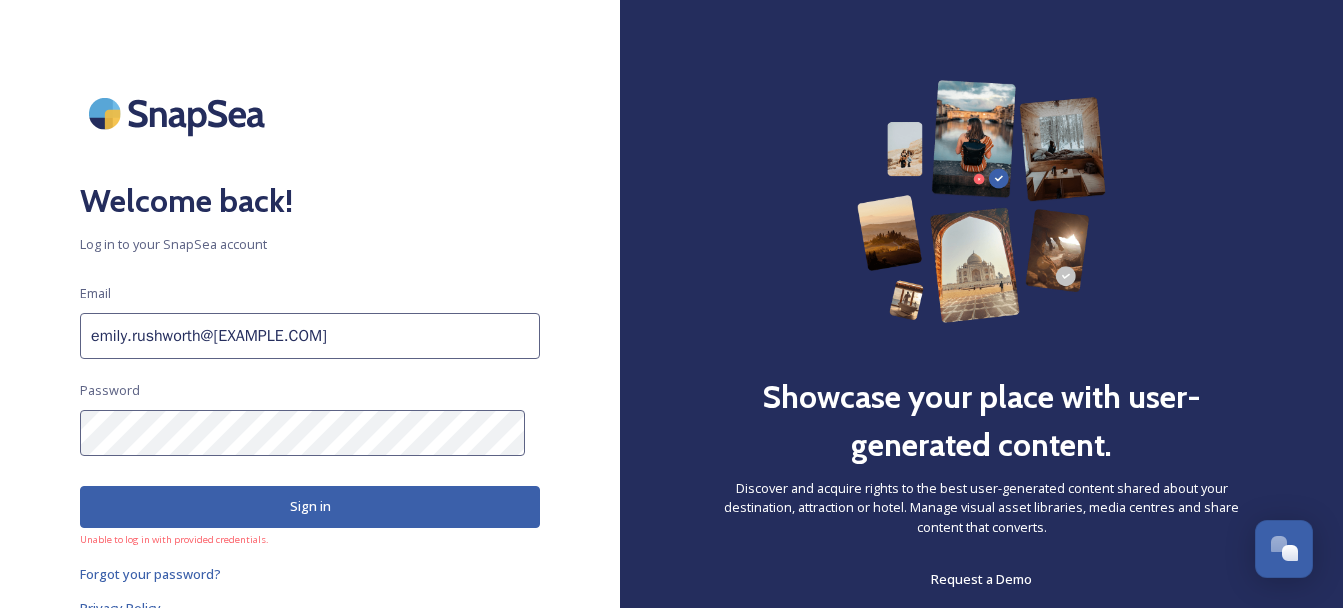 click on "emily.rushworth@[EXAMPLE.COM]" at bounding box center (310, 336) 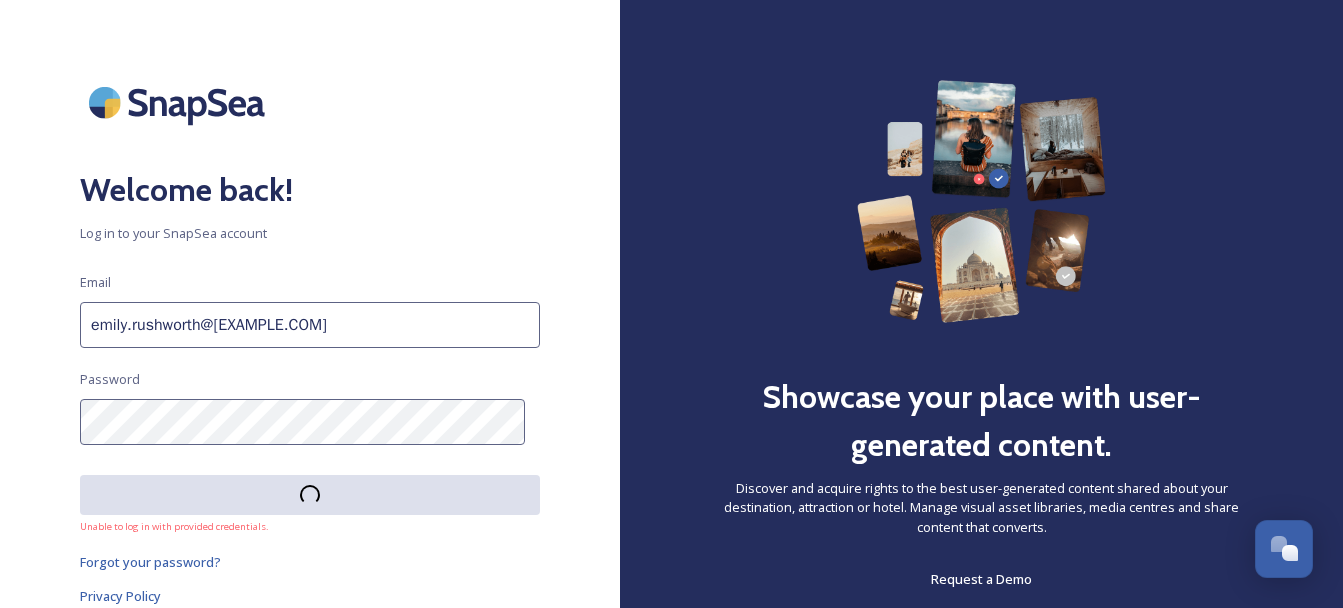 scroll, scrollTop: 12, scrollLeft: 0, axis: vertical 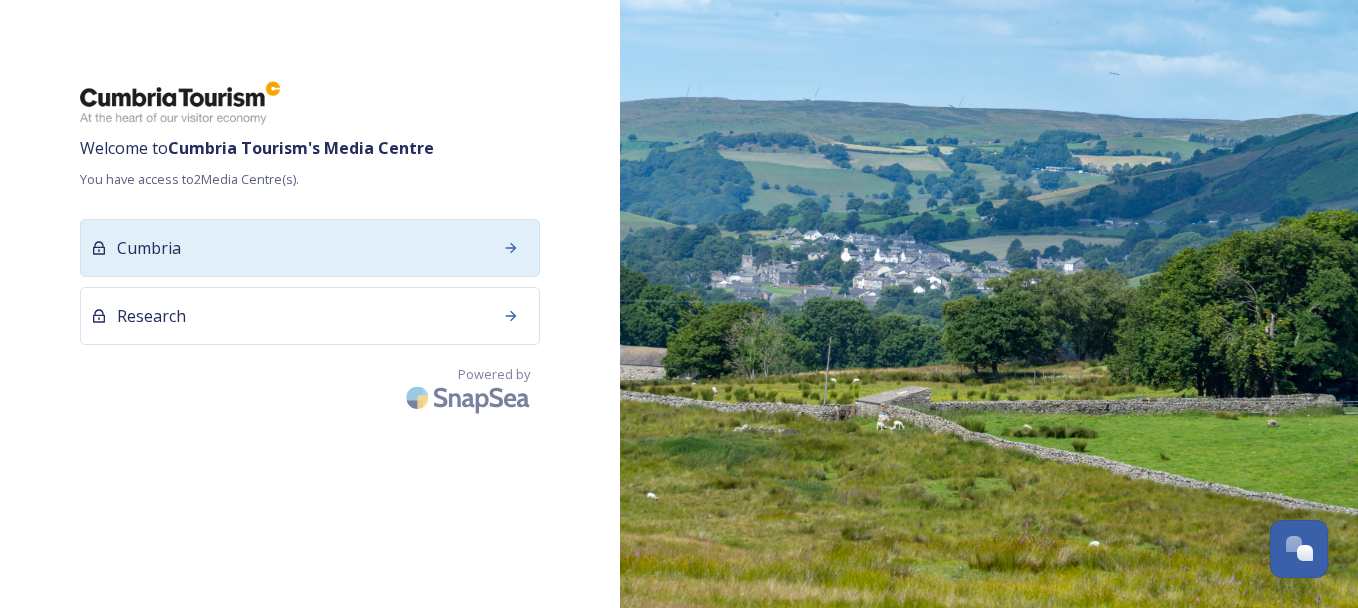 click at bounding box center (511, 248) 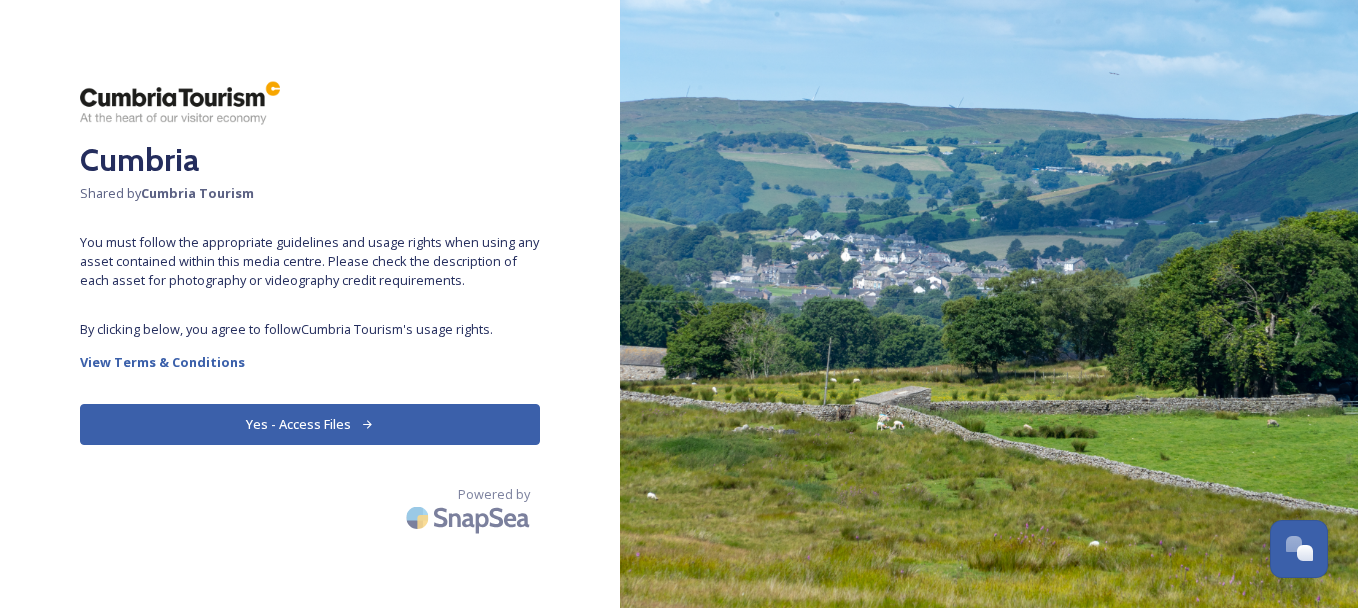 click on "Yes - Access Files" at bounding box center [310, 424] 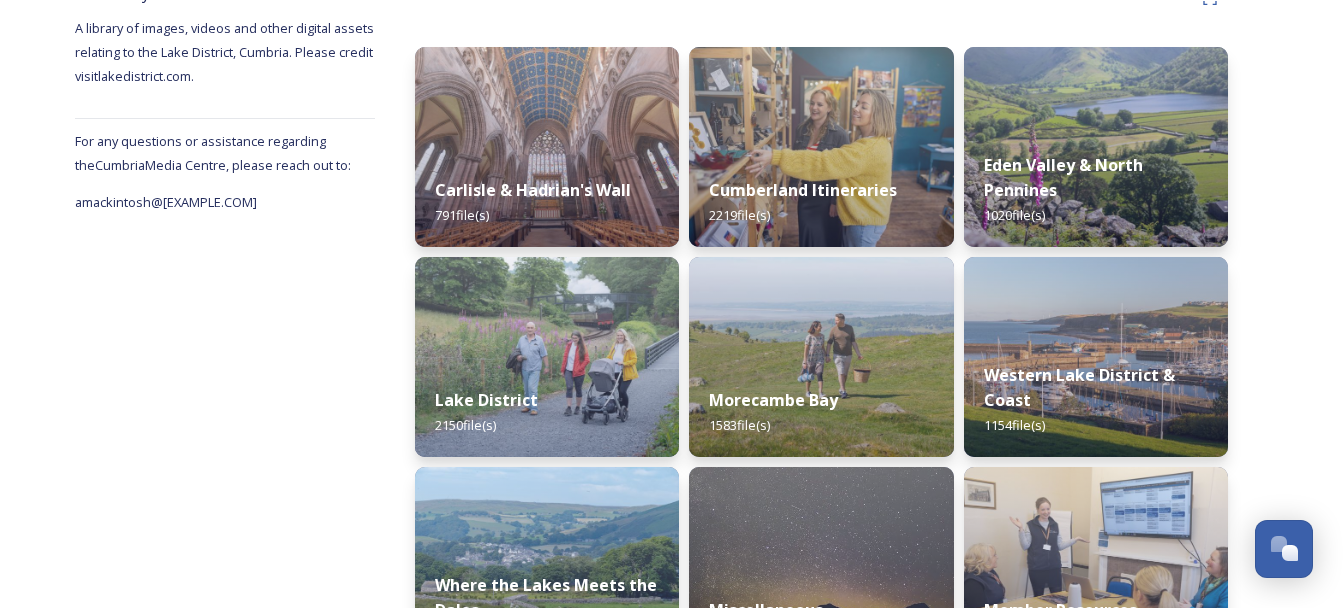 scroll, scrollTop: 307, scrollLeft: 0, axis: vertical 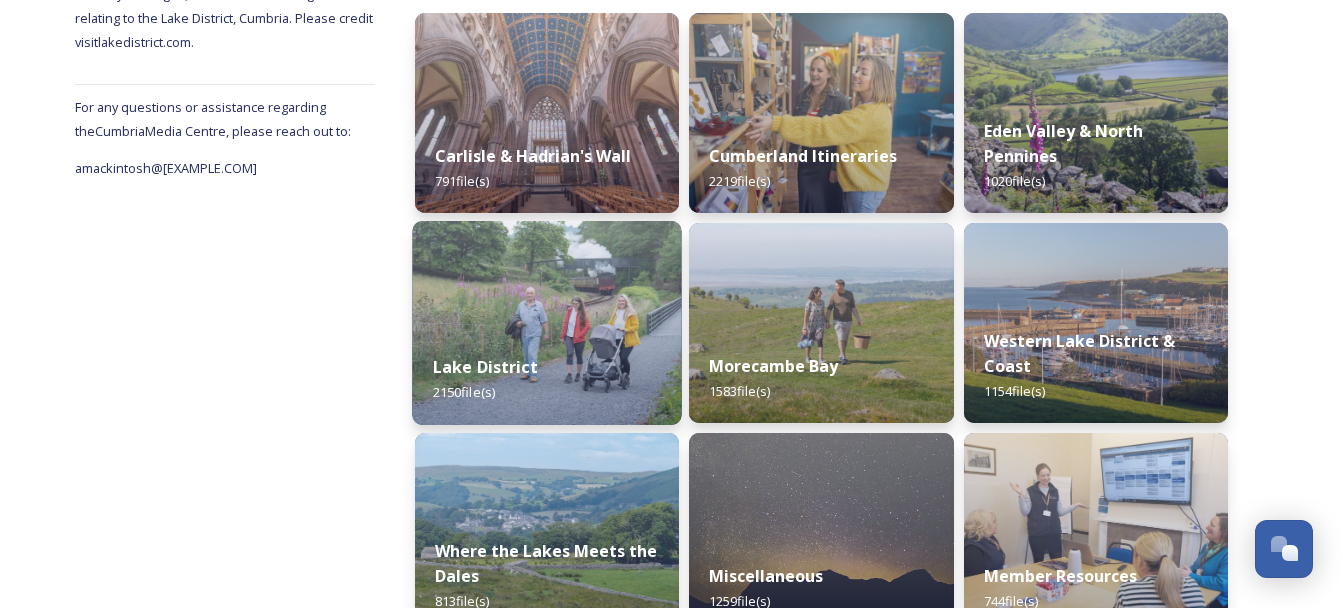 click on "Lake District 2150  file(s)" at bounding box center (547, 379) 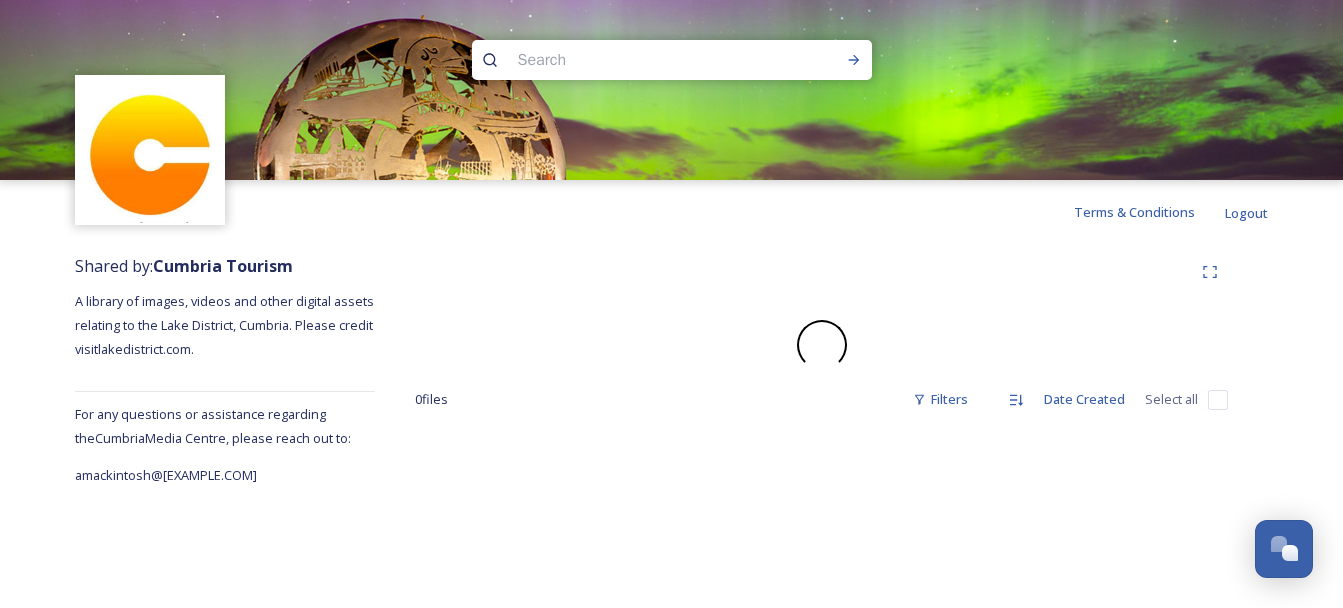 scroll, scrollTop: 0, scrollLeft: 0, axis: both 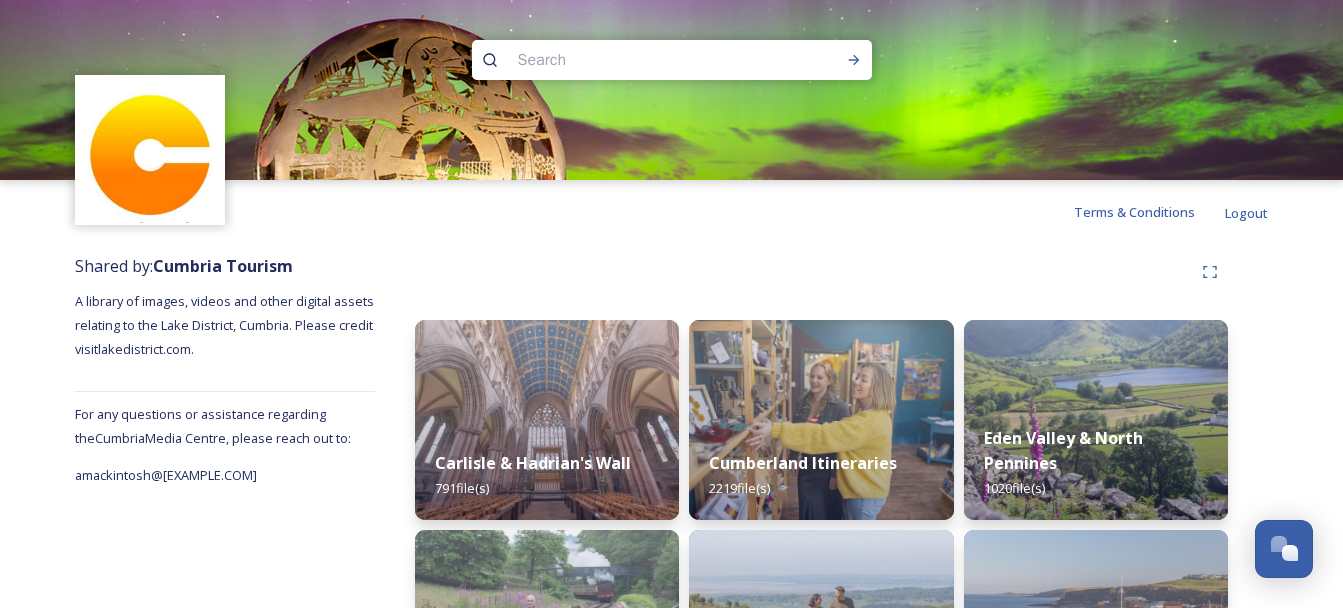 click at bounding box center (633, 60) 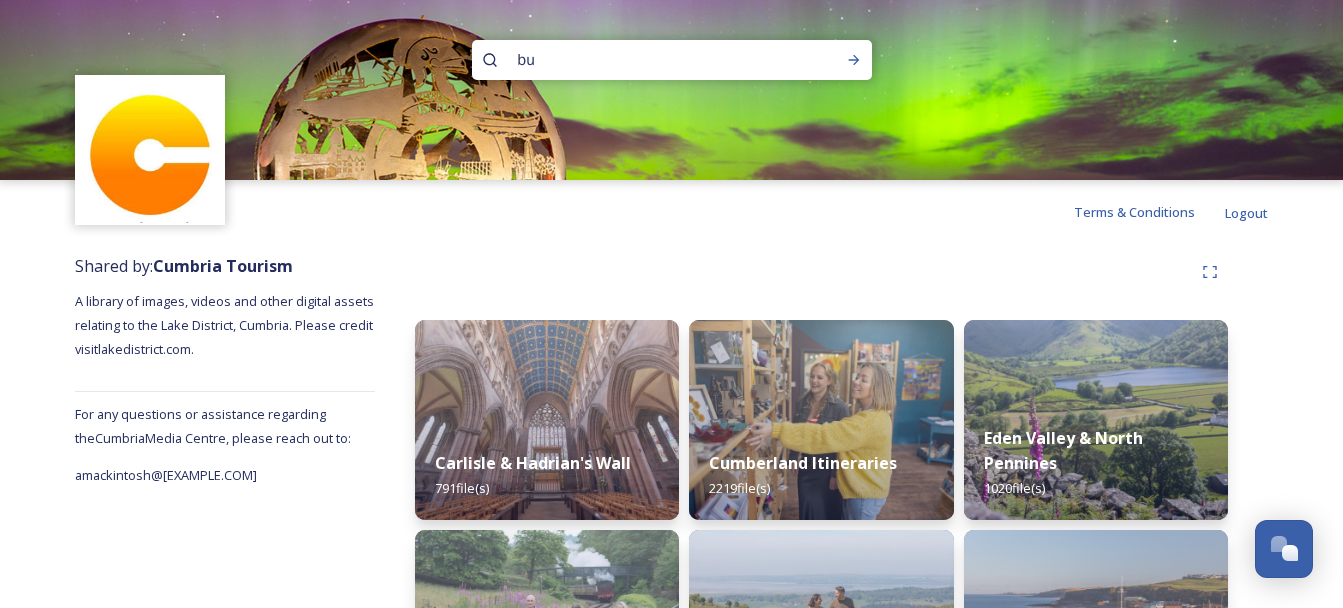 type on "bus" 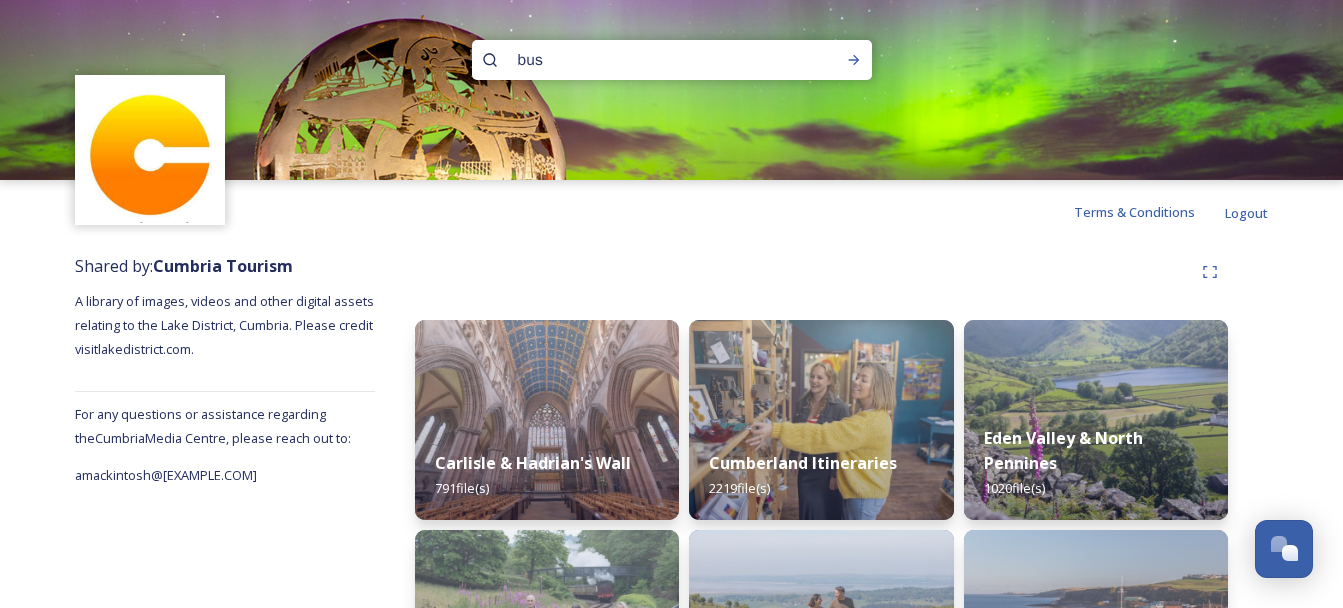 type 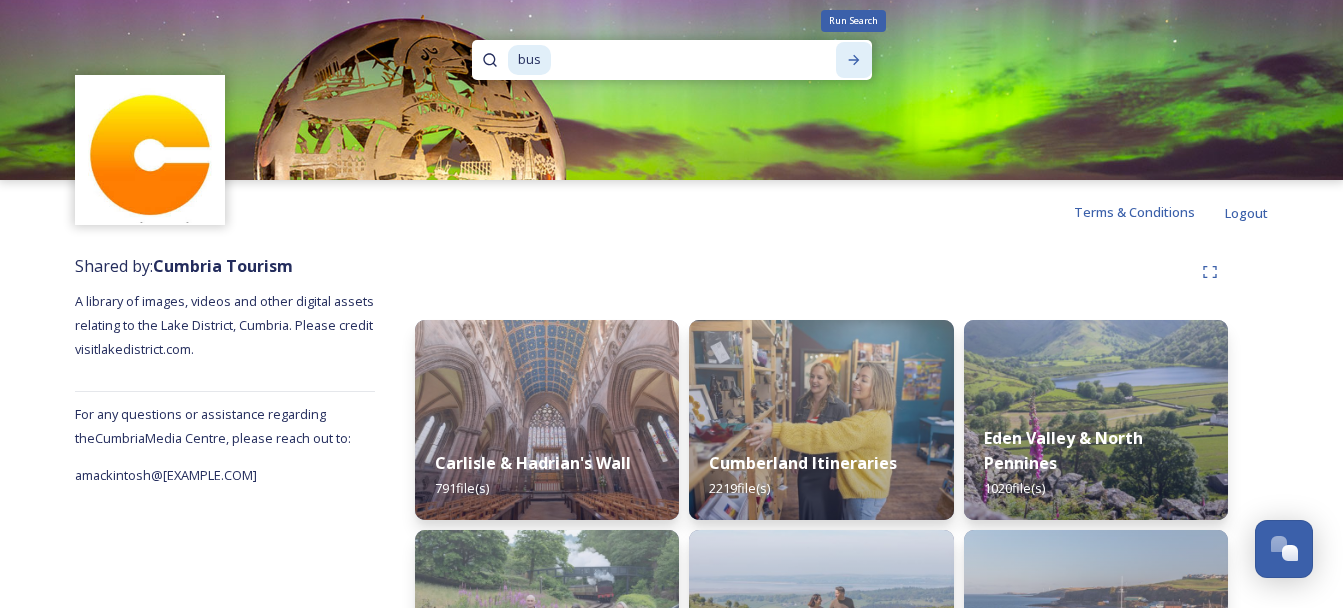click on "Run Search" at bounding box center (854, 60) 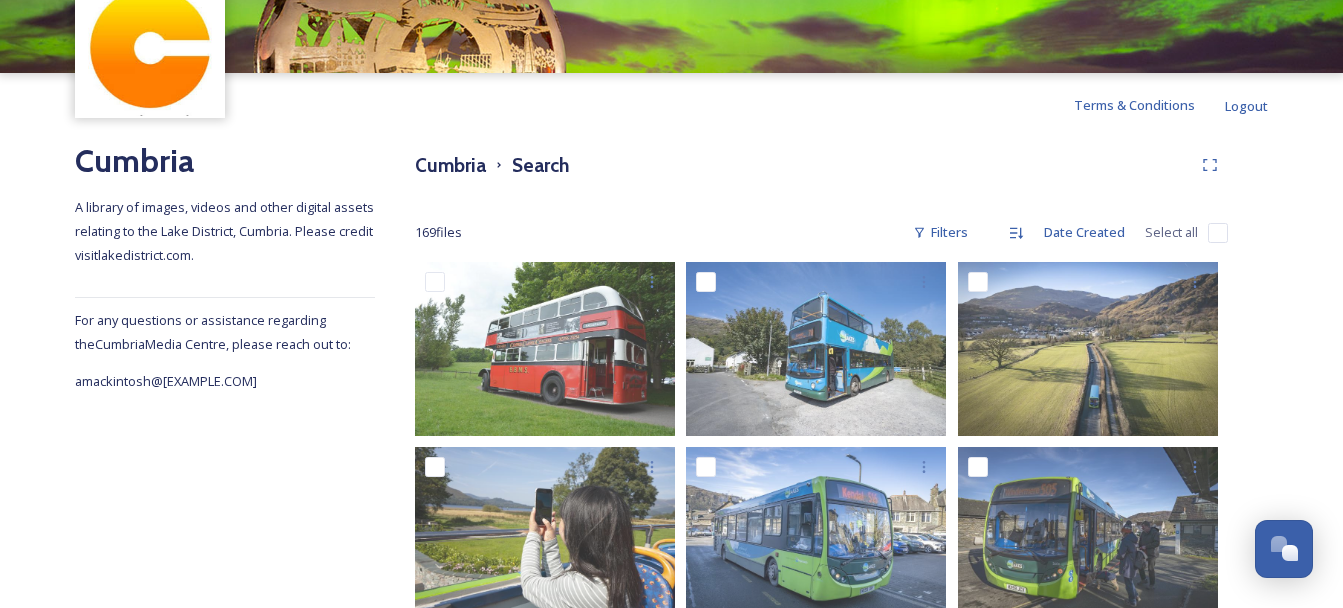 scroll, scrollTop: 110, scrollLeft: 0, axis: vertical 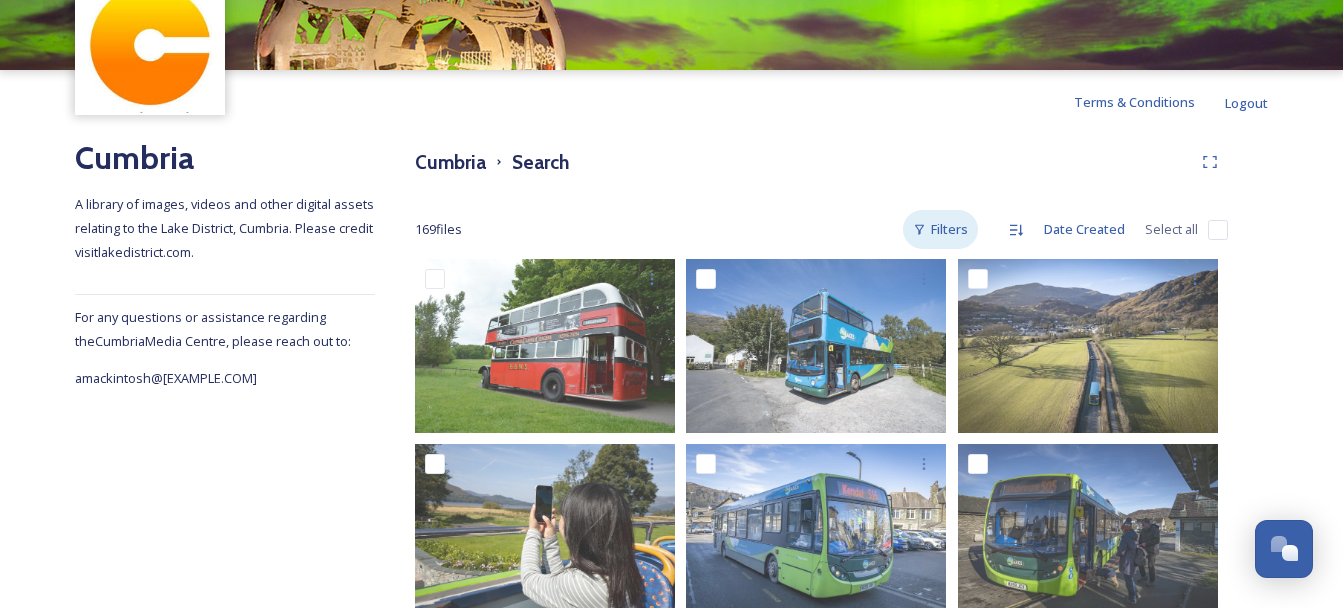 click on "Filters" at bounding box center [940, 229] 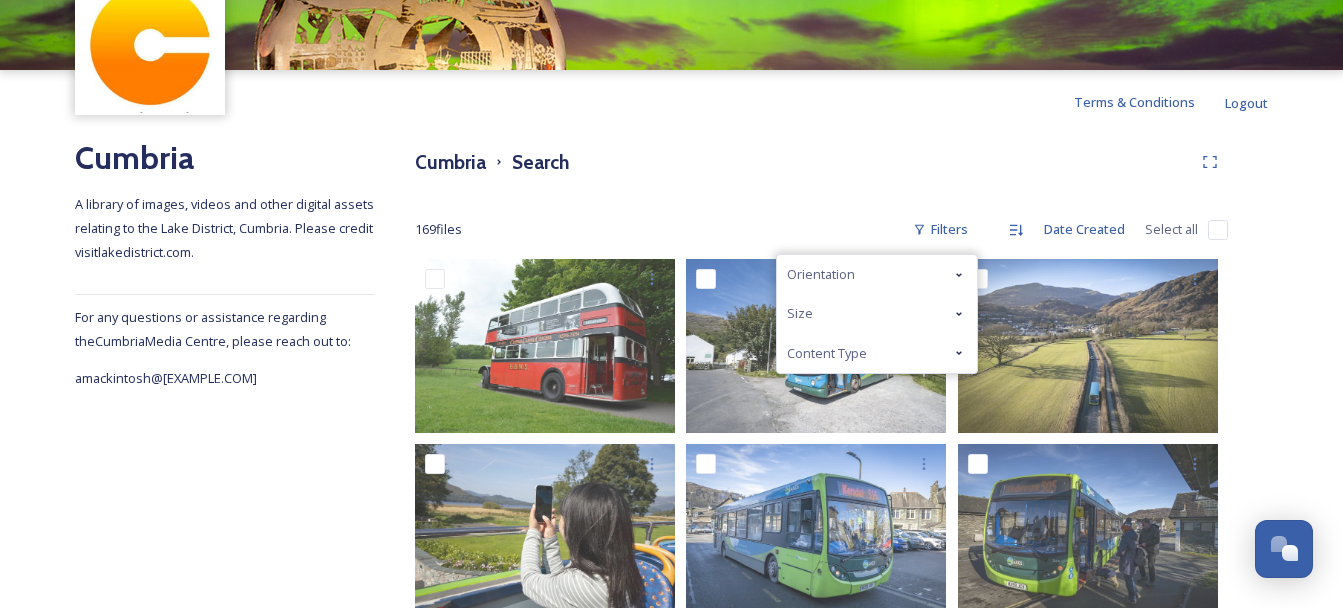 click 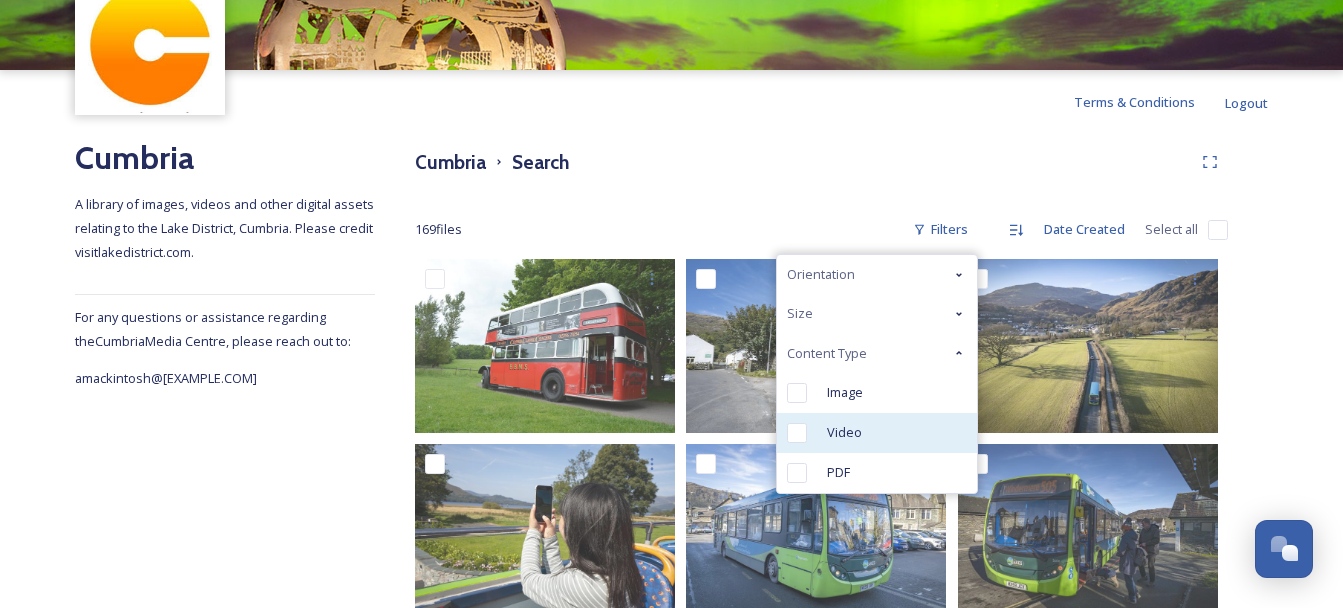 click at bounding box center [797, 433] 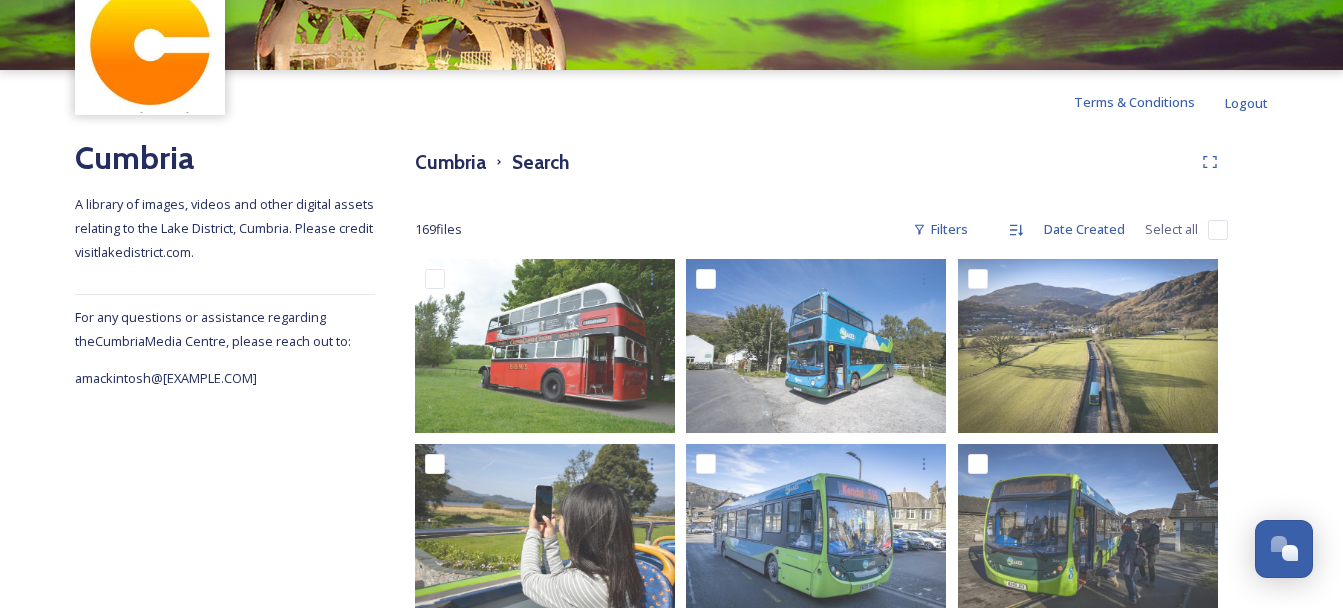 scroll, scrollTop: 0, scrollLeft: 0, axis: both 